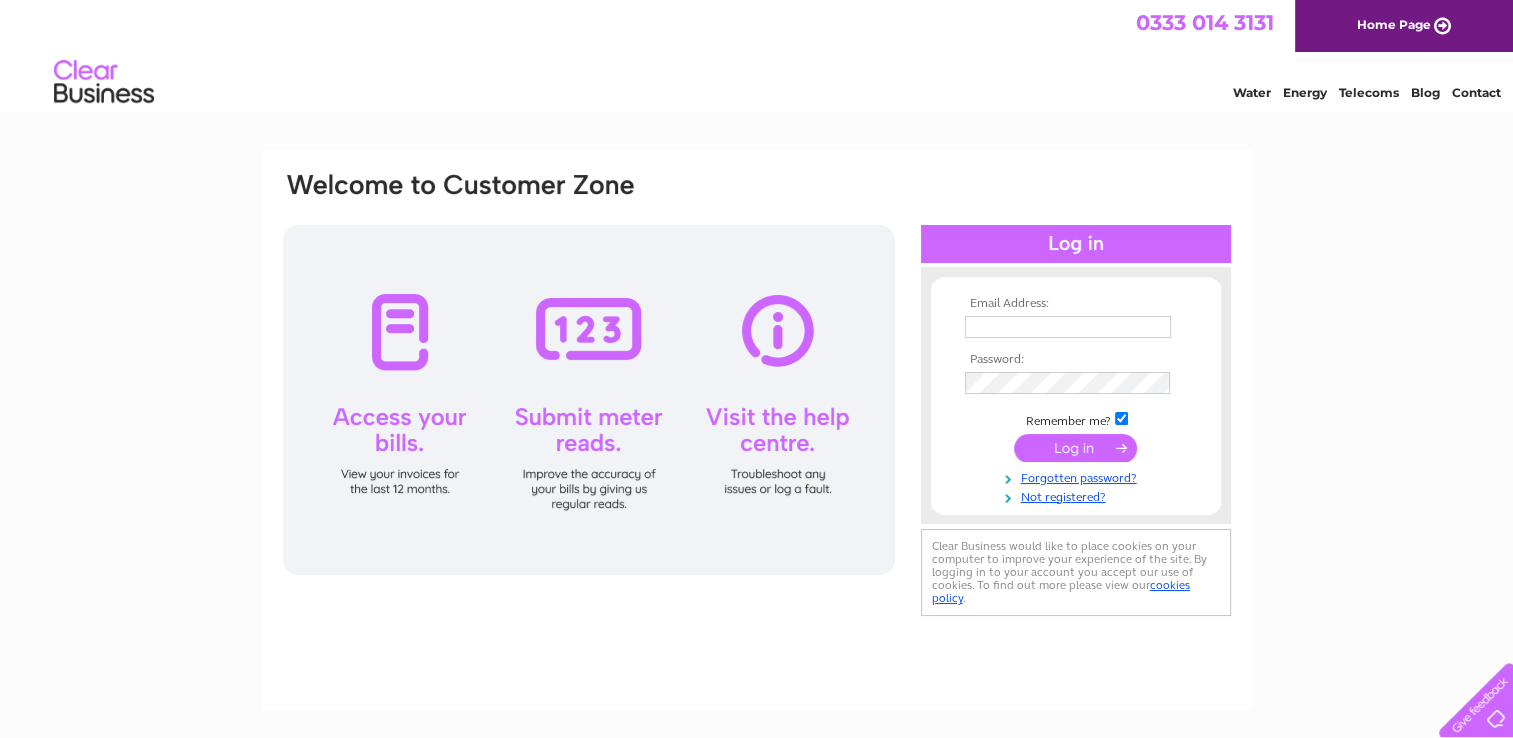 scroll, scrollTop: 0, scrollLeft: 0, axis: both 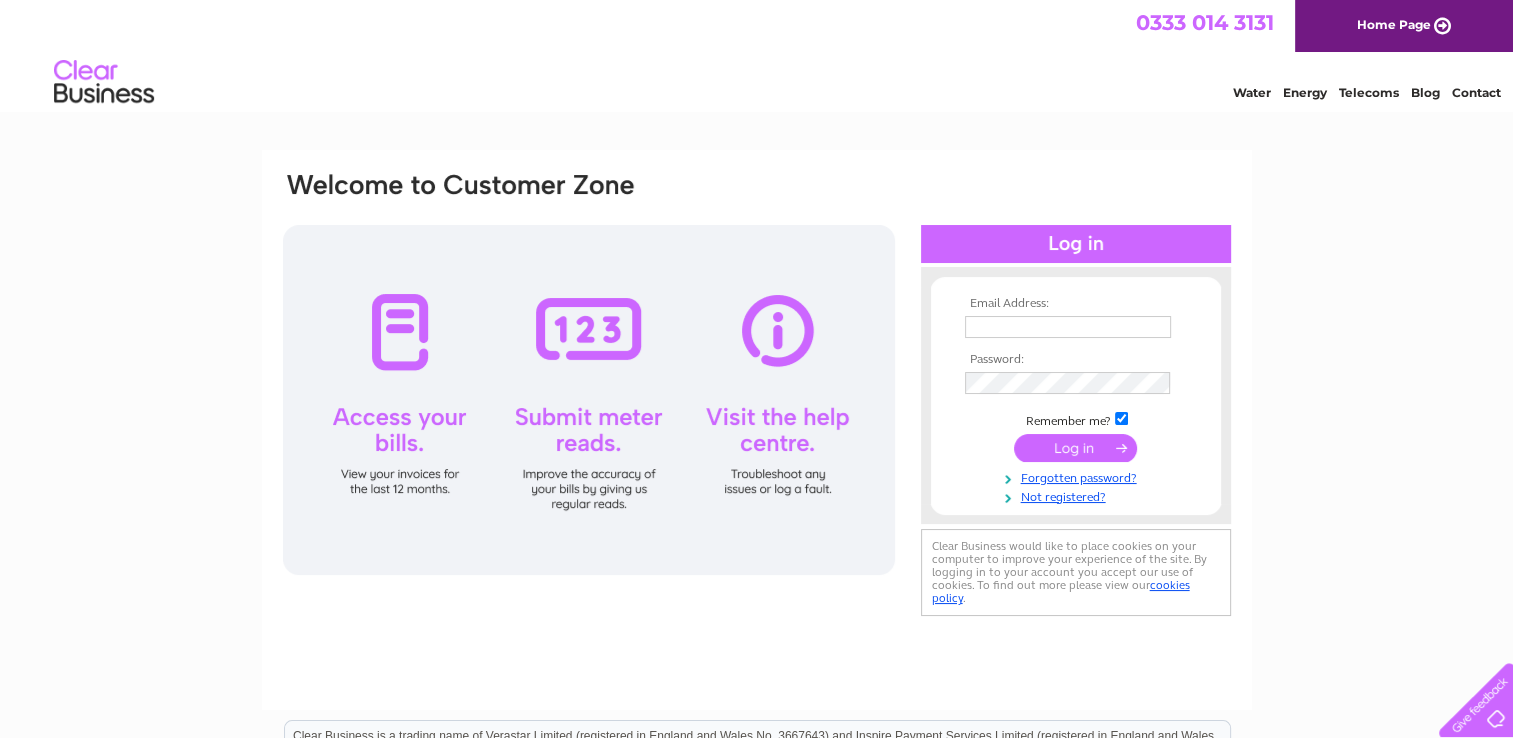 type on "[USERNAME]@[DOMAIN]" 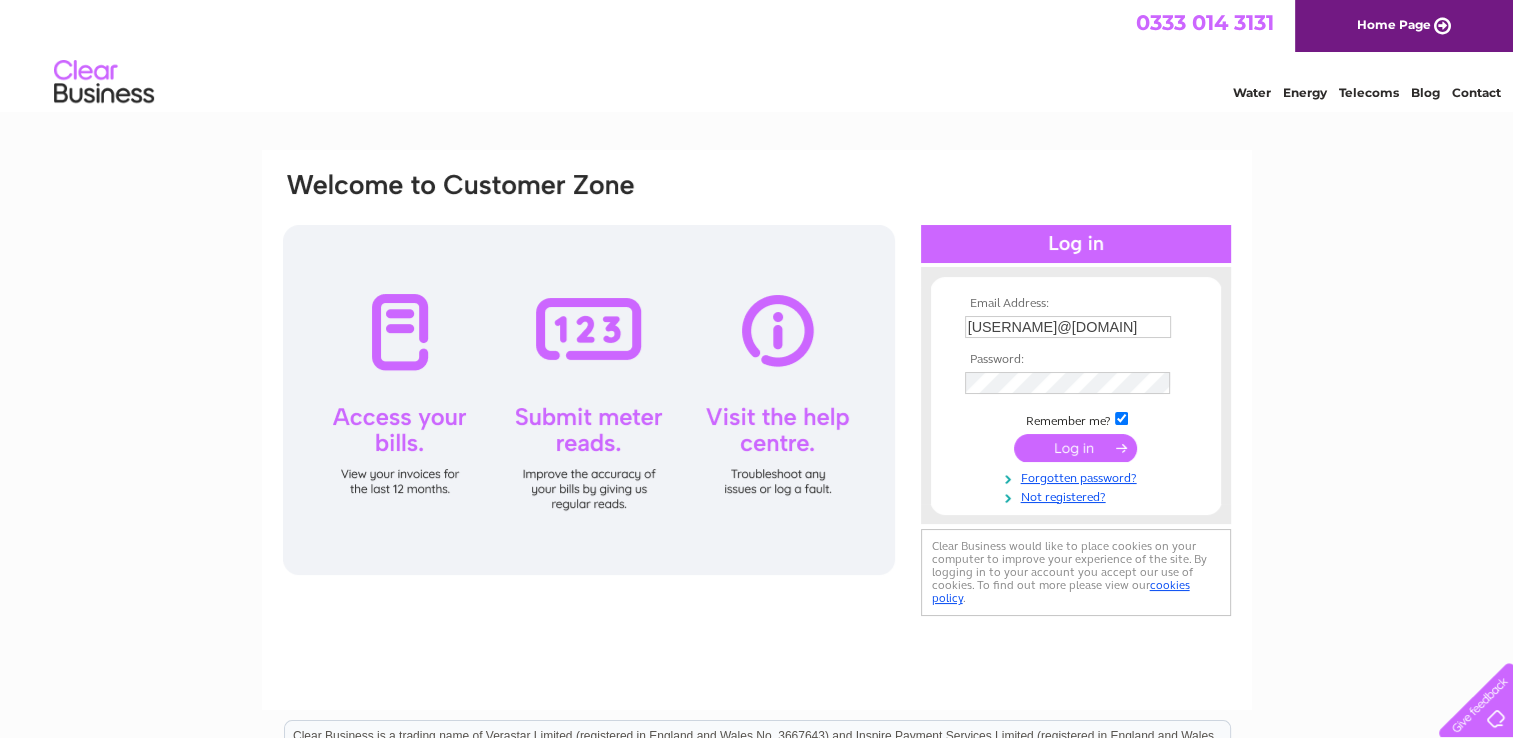 scroll, scrollTop: 0, scrollLeft: 0, axis: both 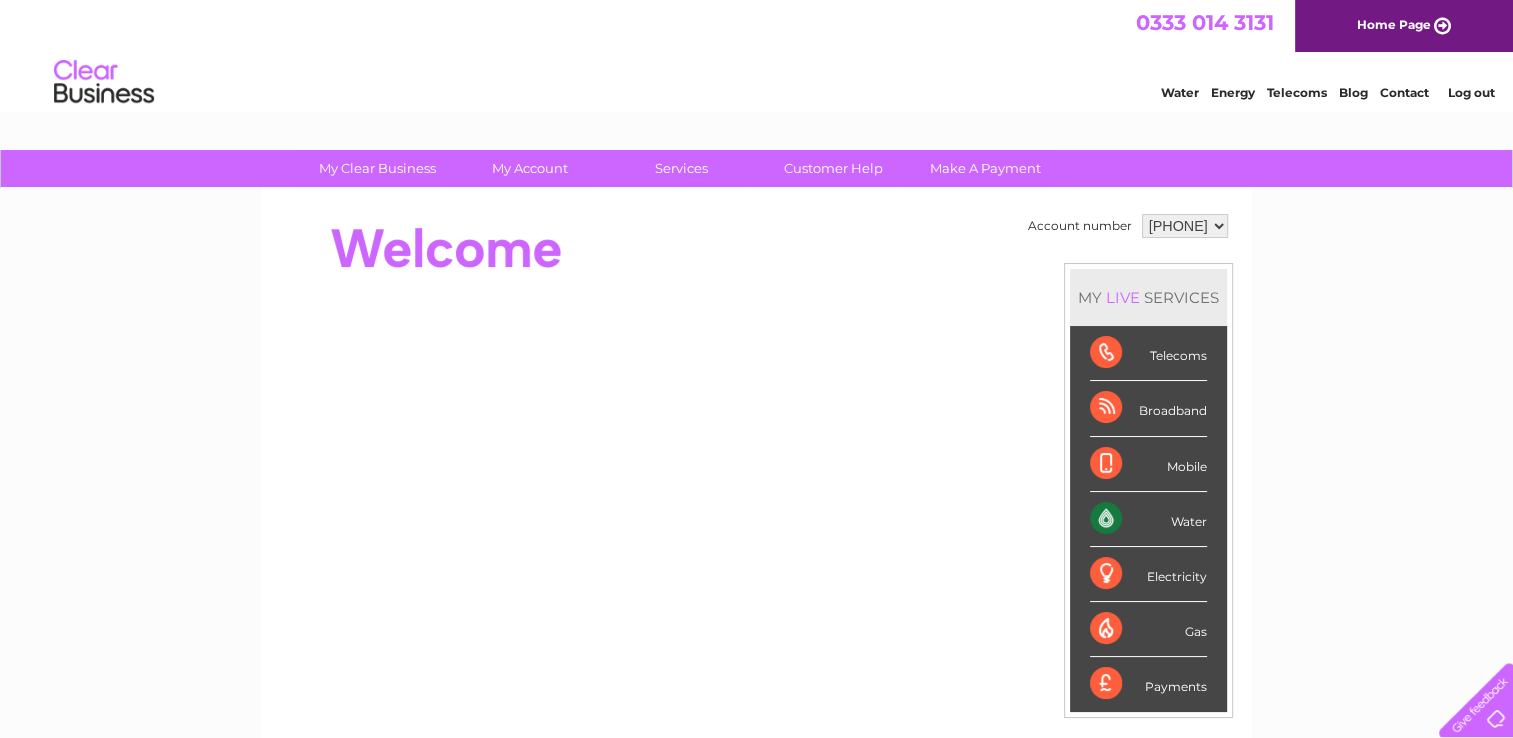 click on "[POSTAL_CODE]" at bounding box center [1185, 226] 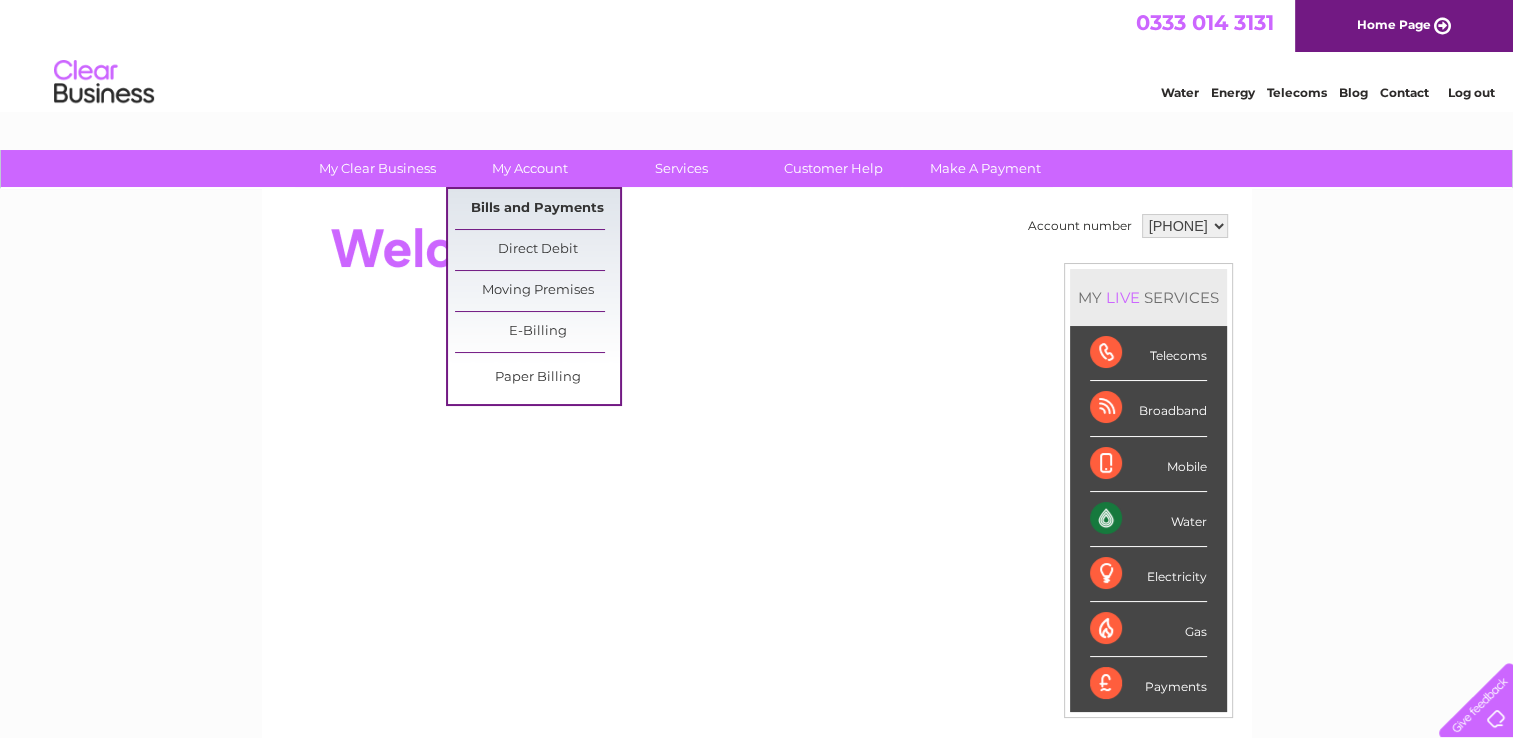 click on "Bills and Payments" at bounding box center (537, 209) 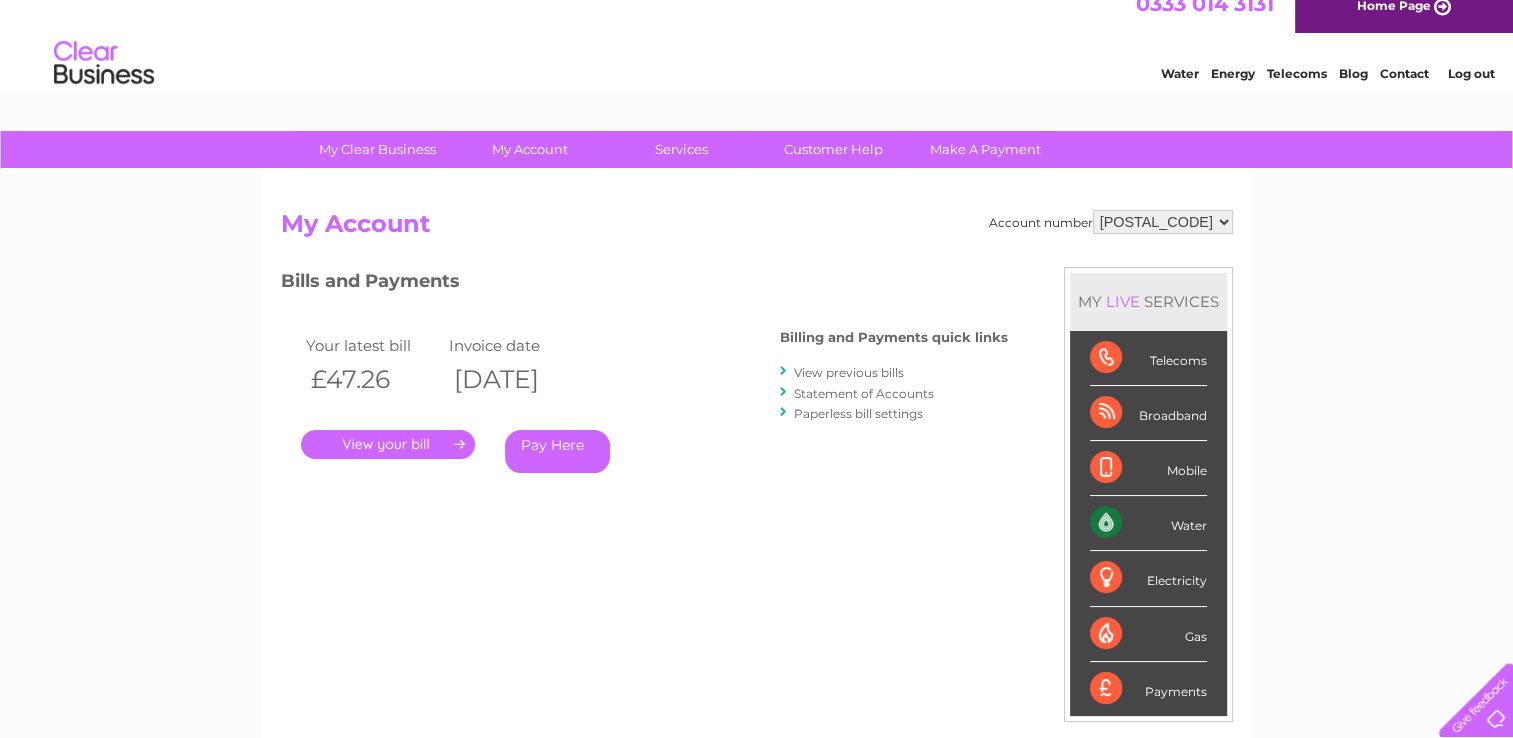 scroll, scrollTop: 20, scrollLeft: 0, axis: vertical 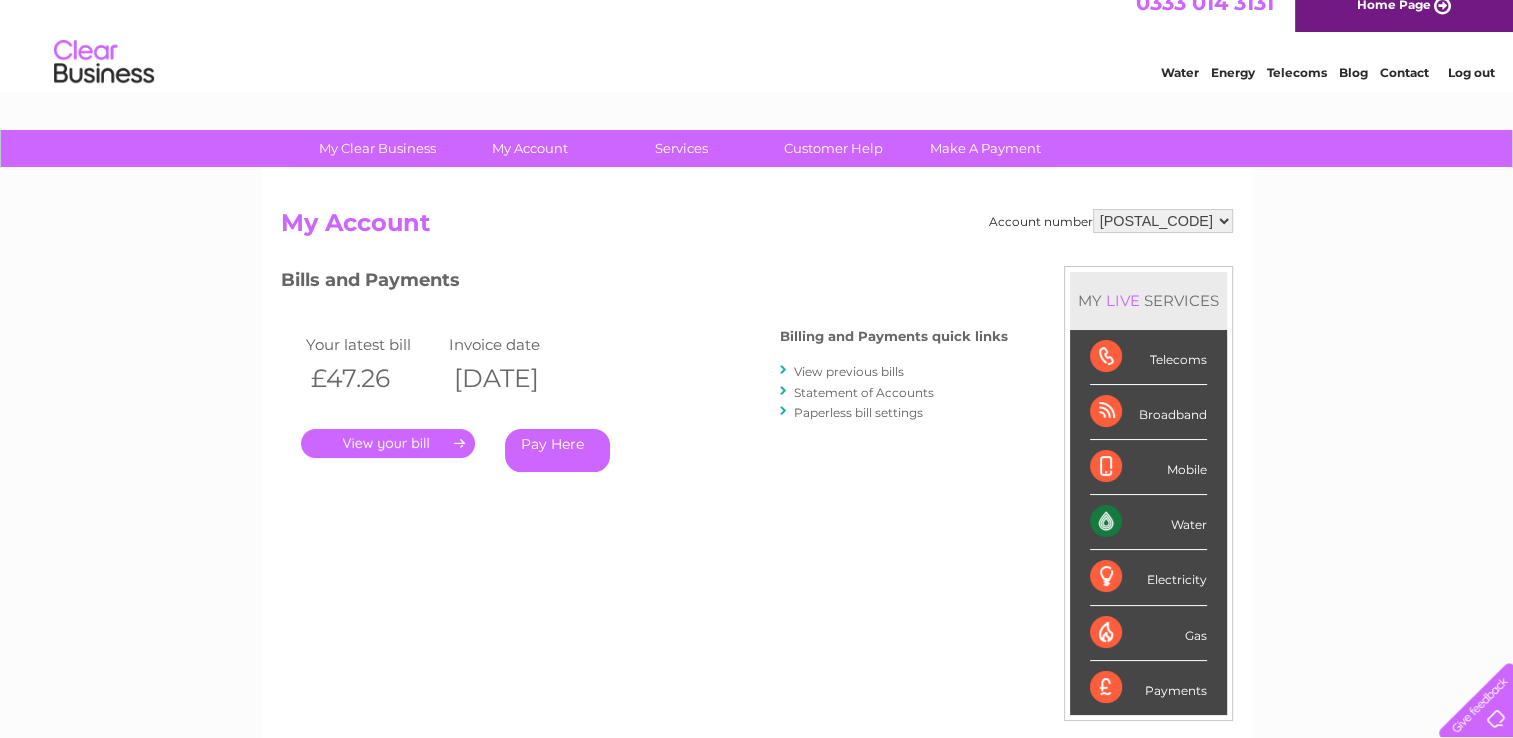 click on "Pay Here" at bounding box center (557, 450) 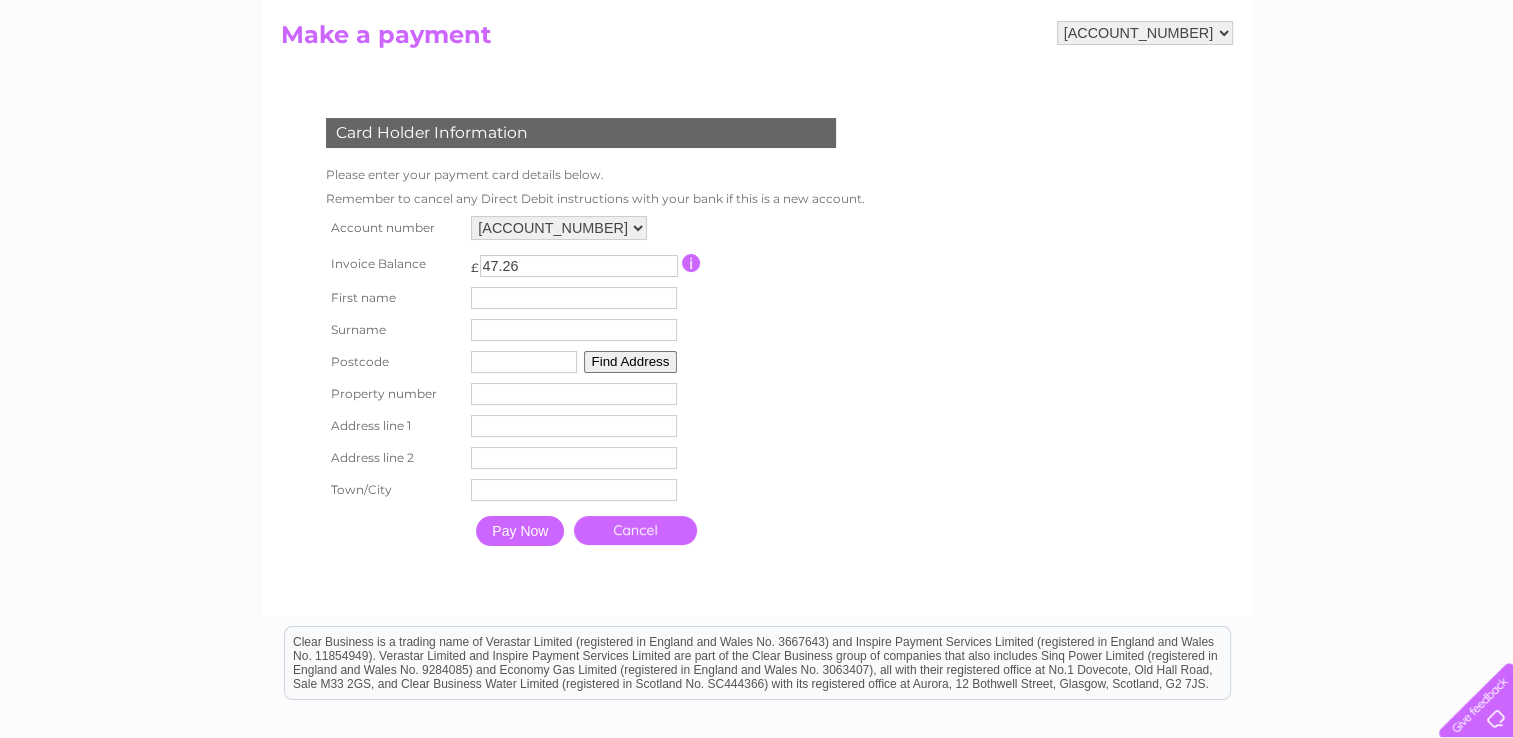 scroll, scrollTop: 211, scrollLeft: 0, axis: vertical 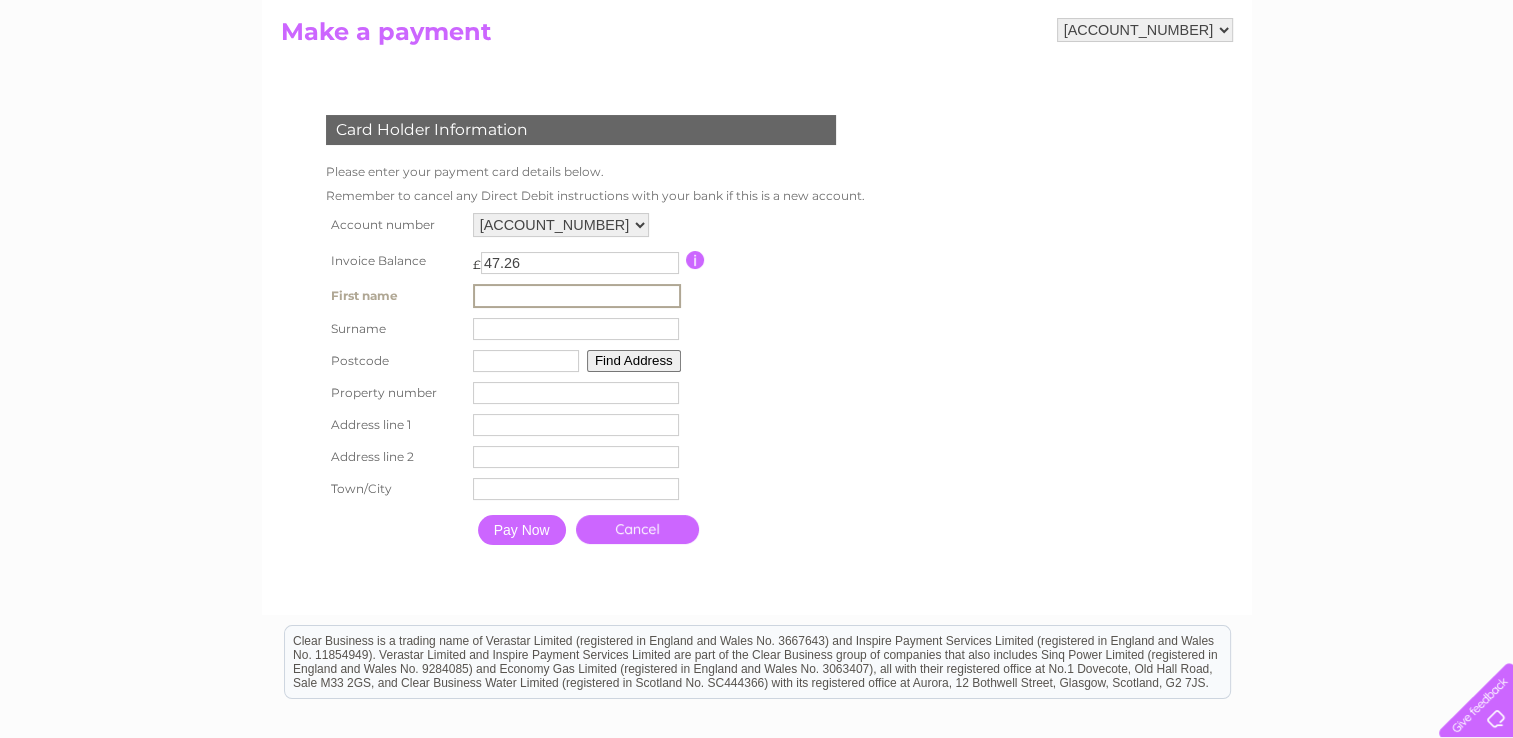 click at bounding box center (577, 296) 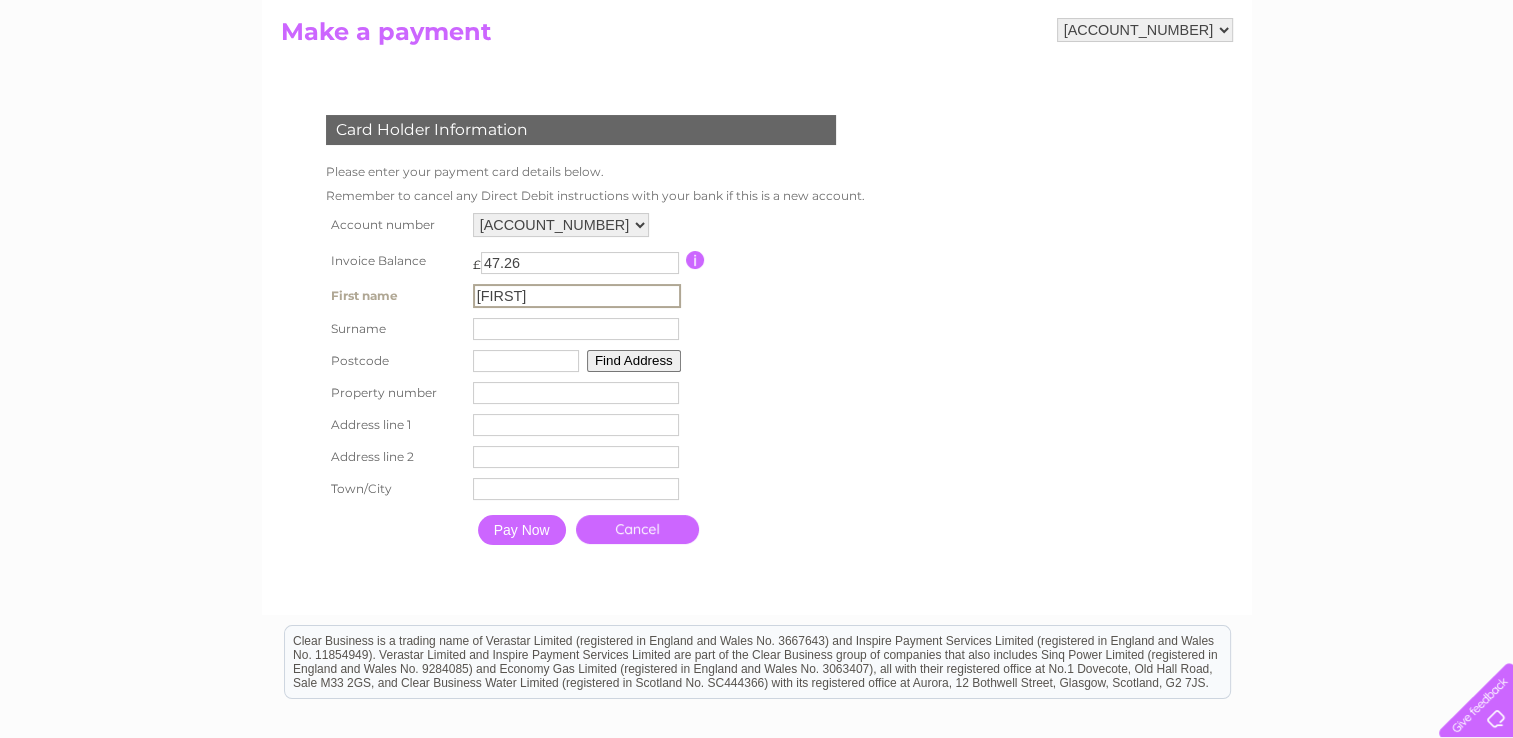 type on "[FIRST]" 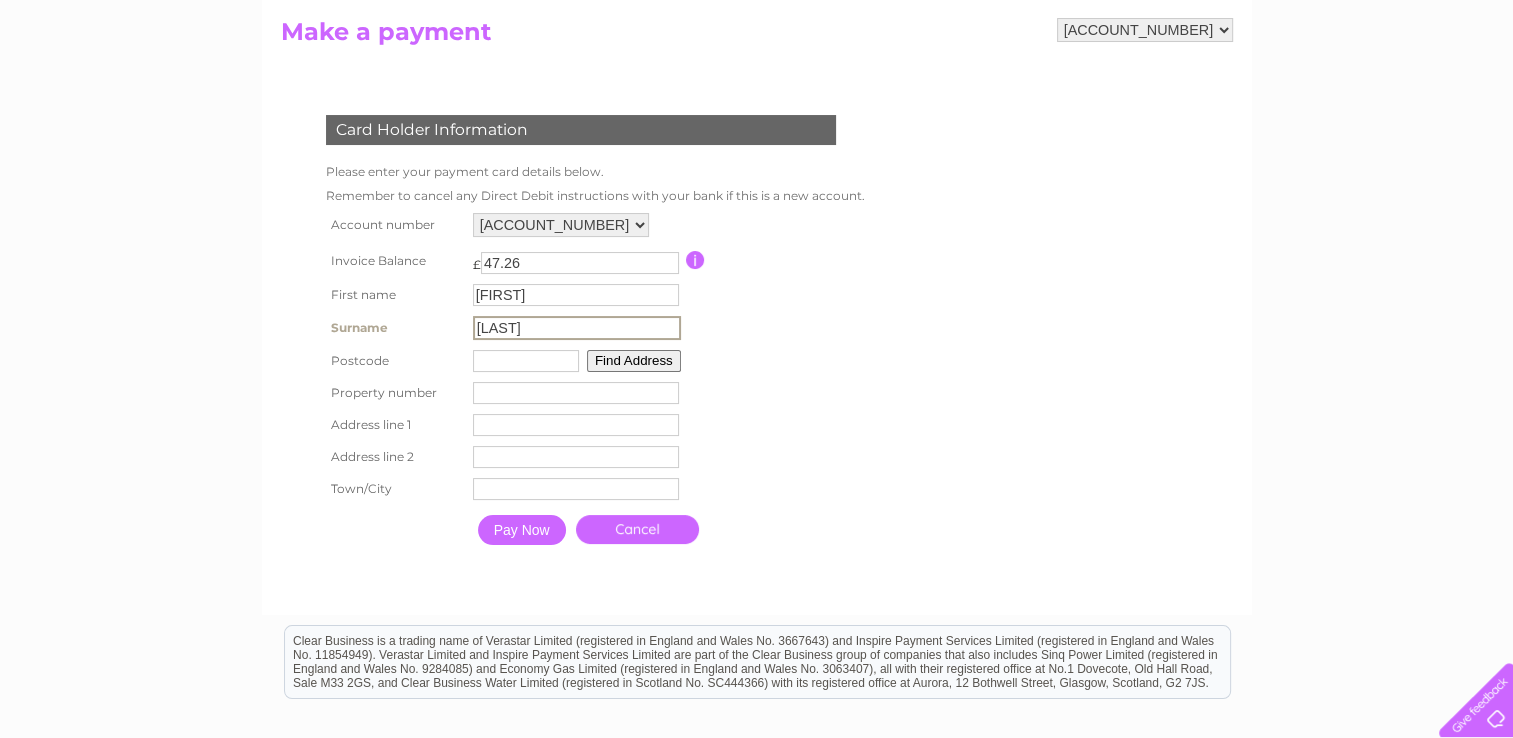 type on "[LAST]" 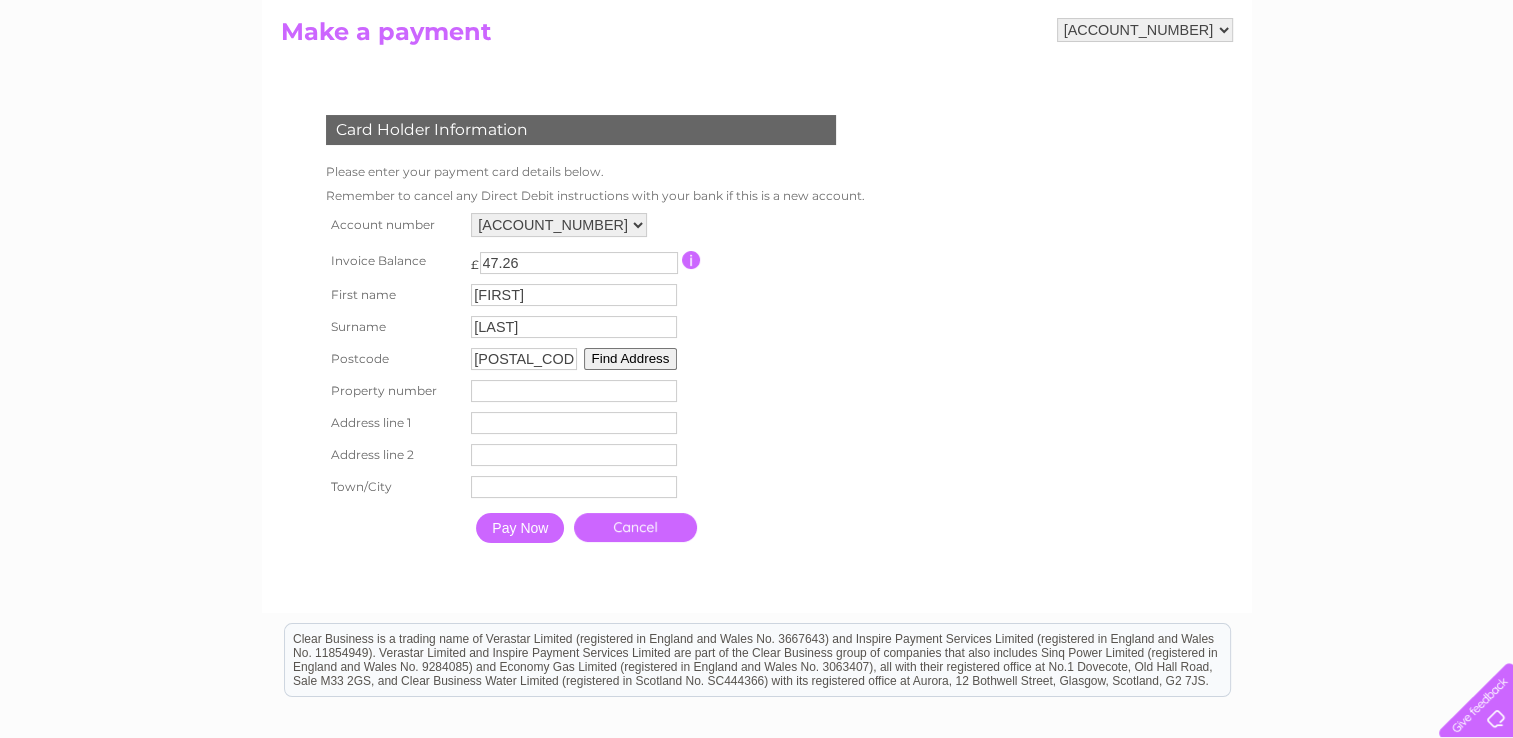 type on "[POSTAL_CODE]" 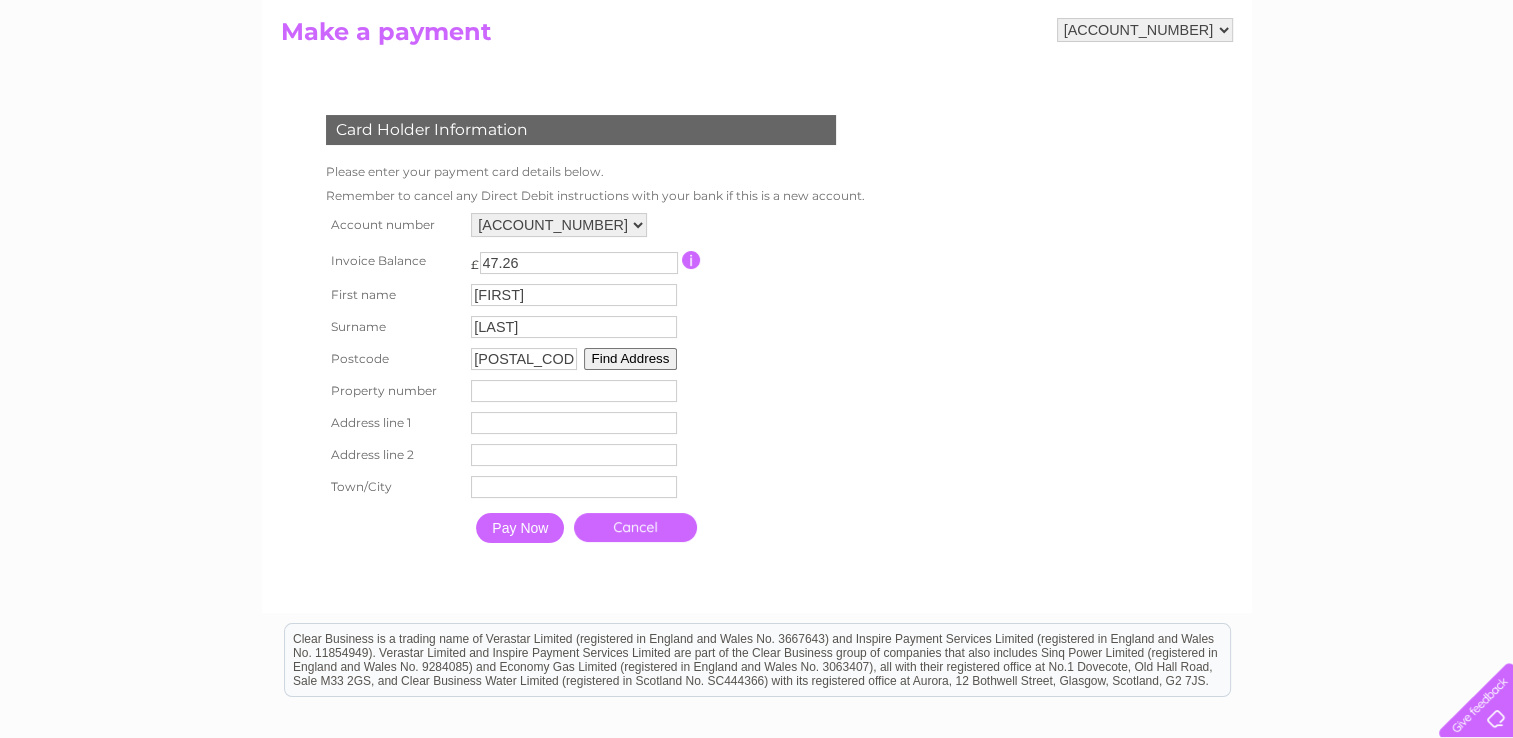 type 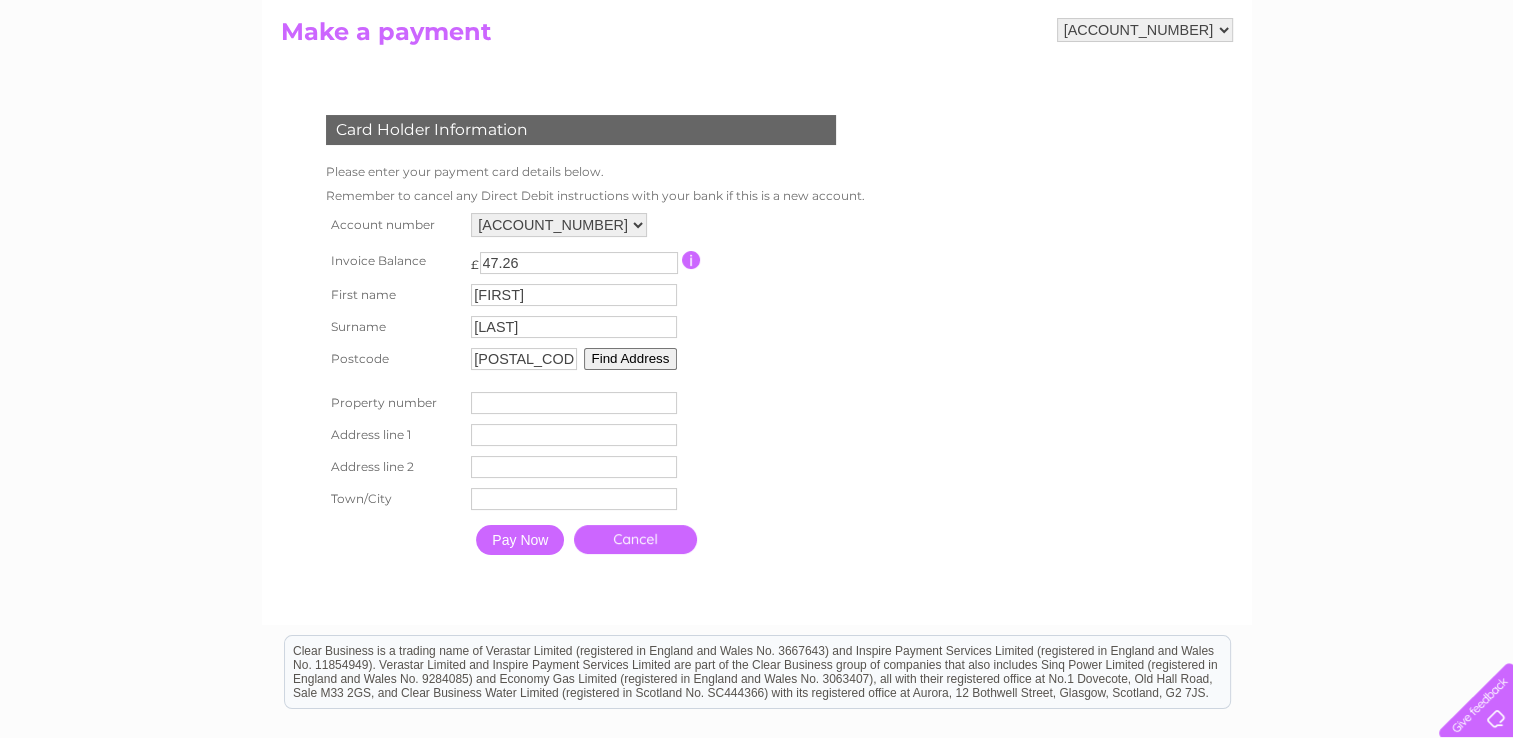 click at bounding box center (574, 403) 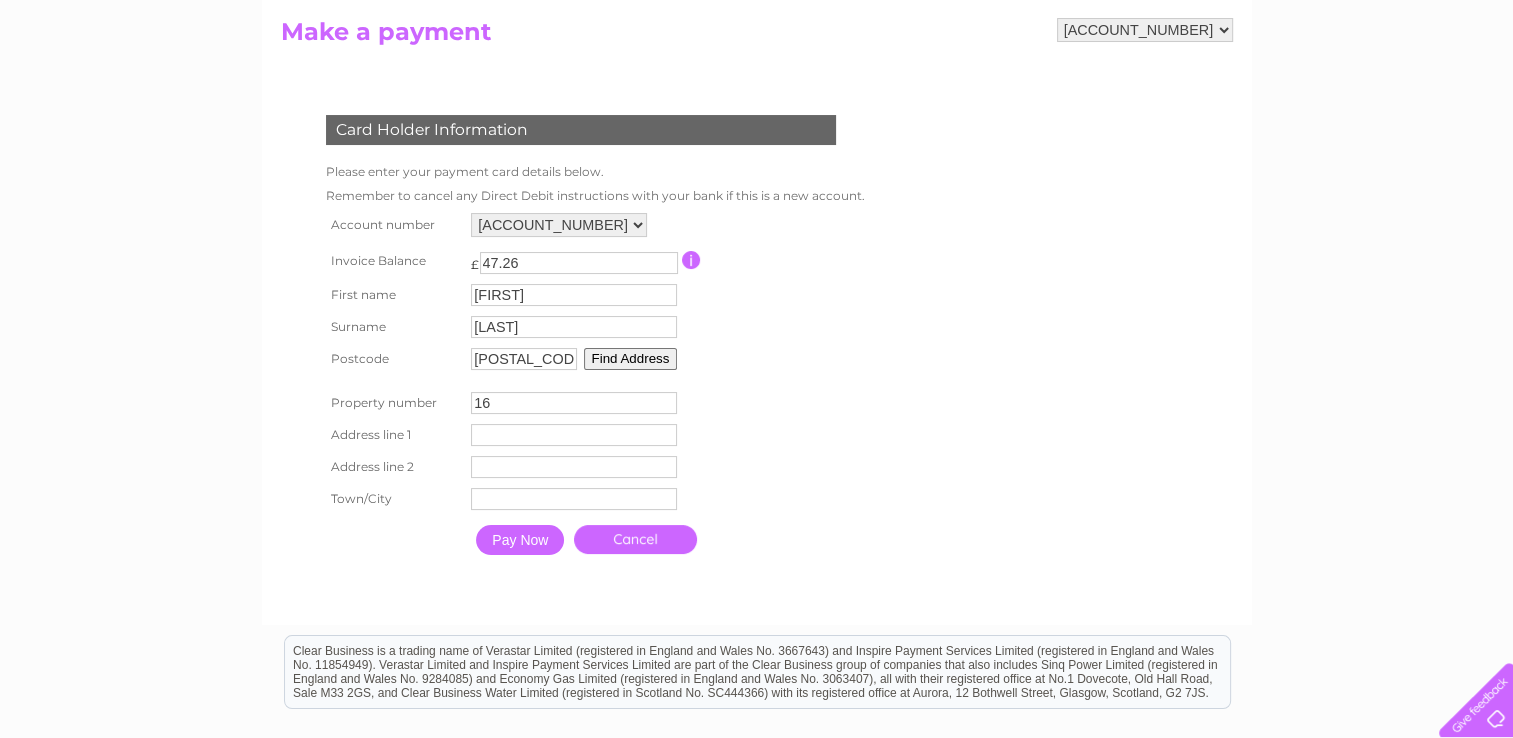 type on "16" 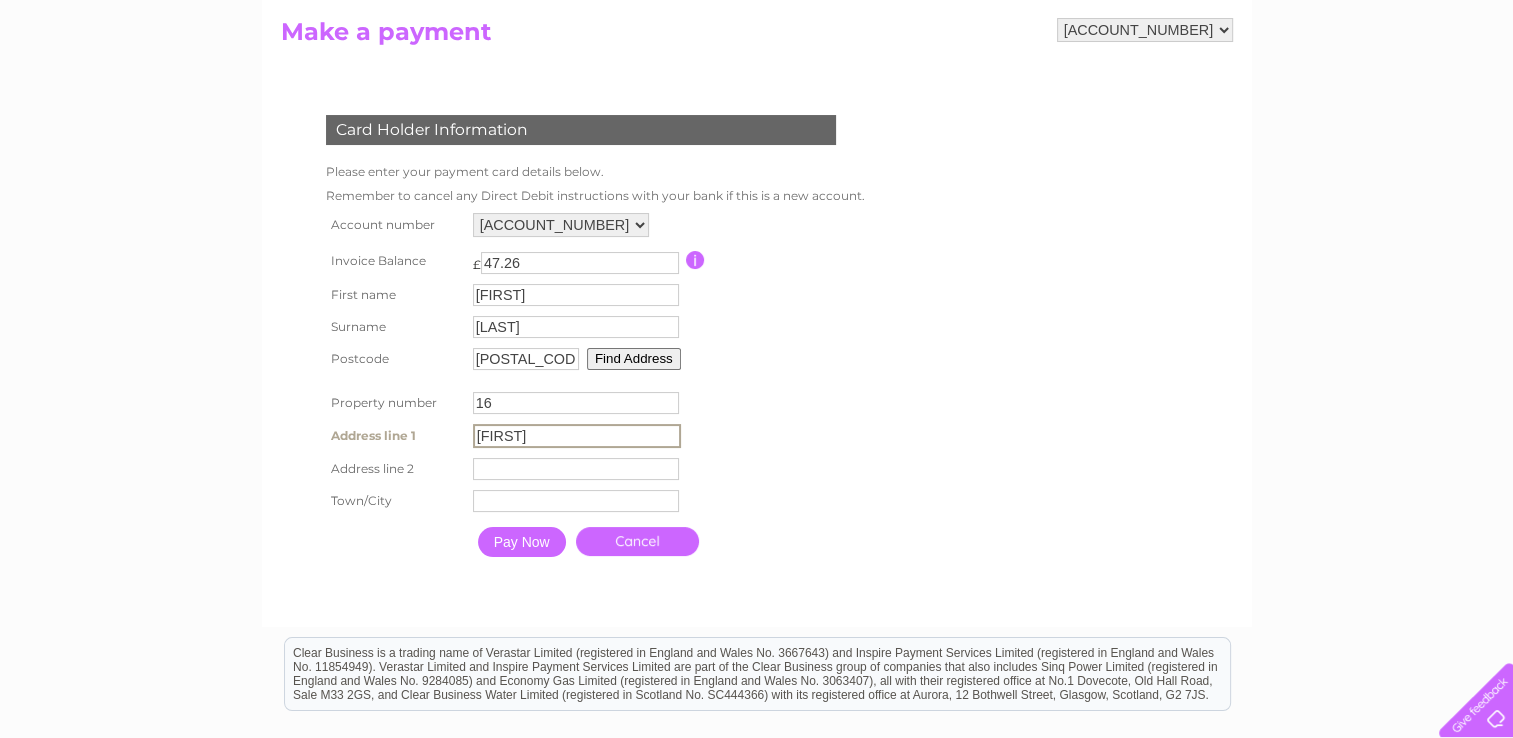 type on "[FIRST] [LAST]" 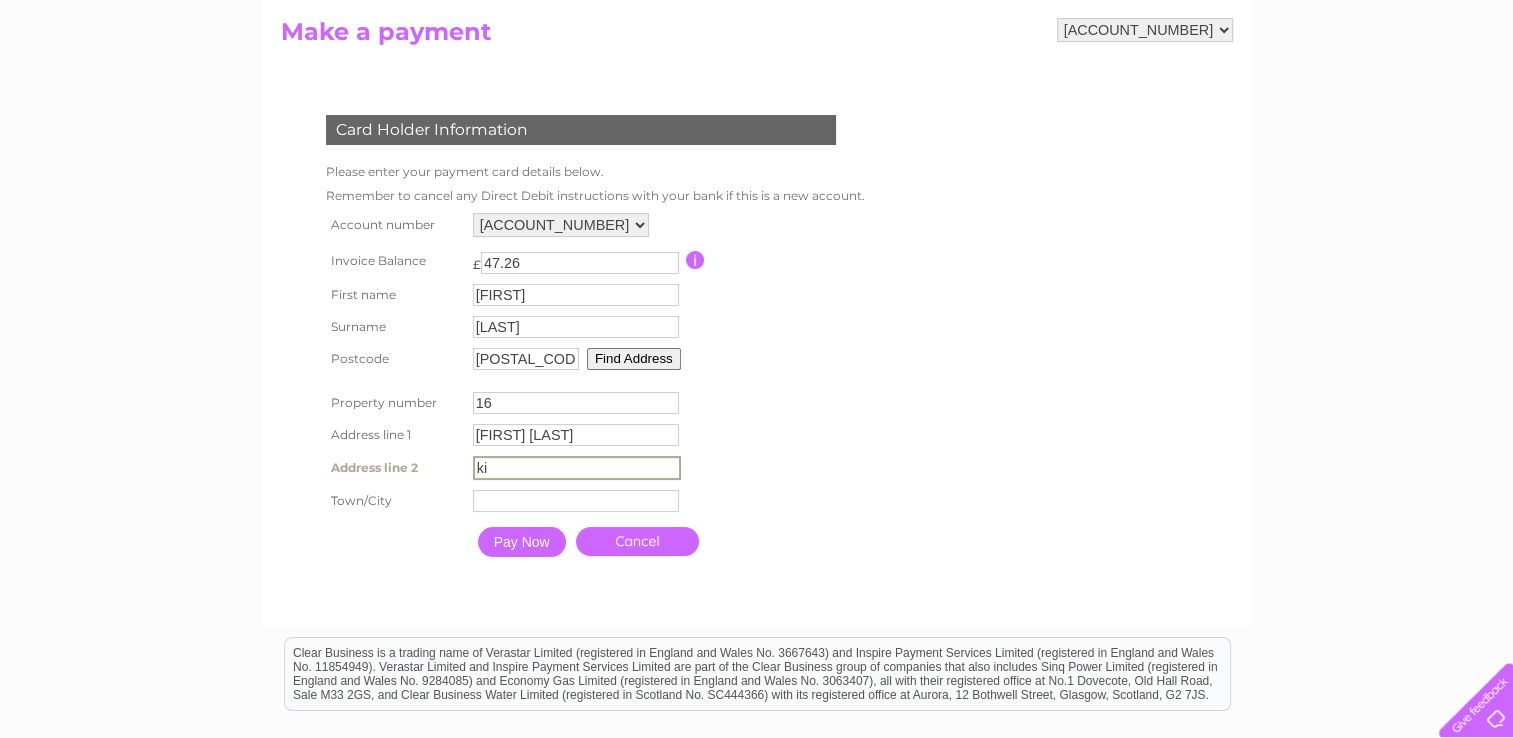 type on "k" 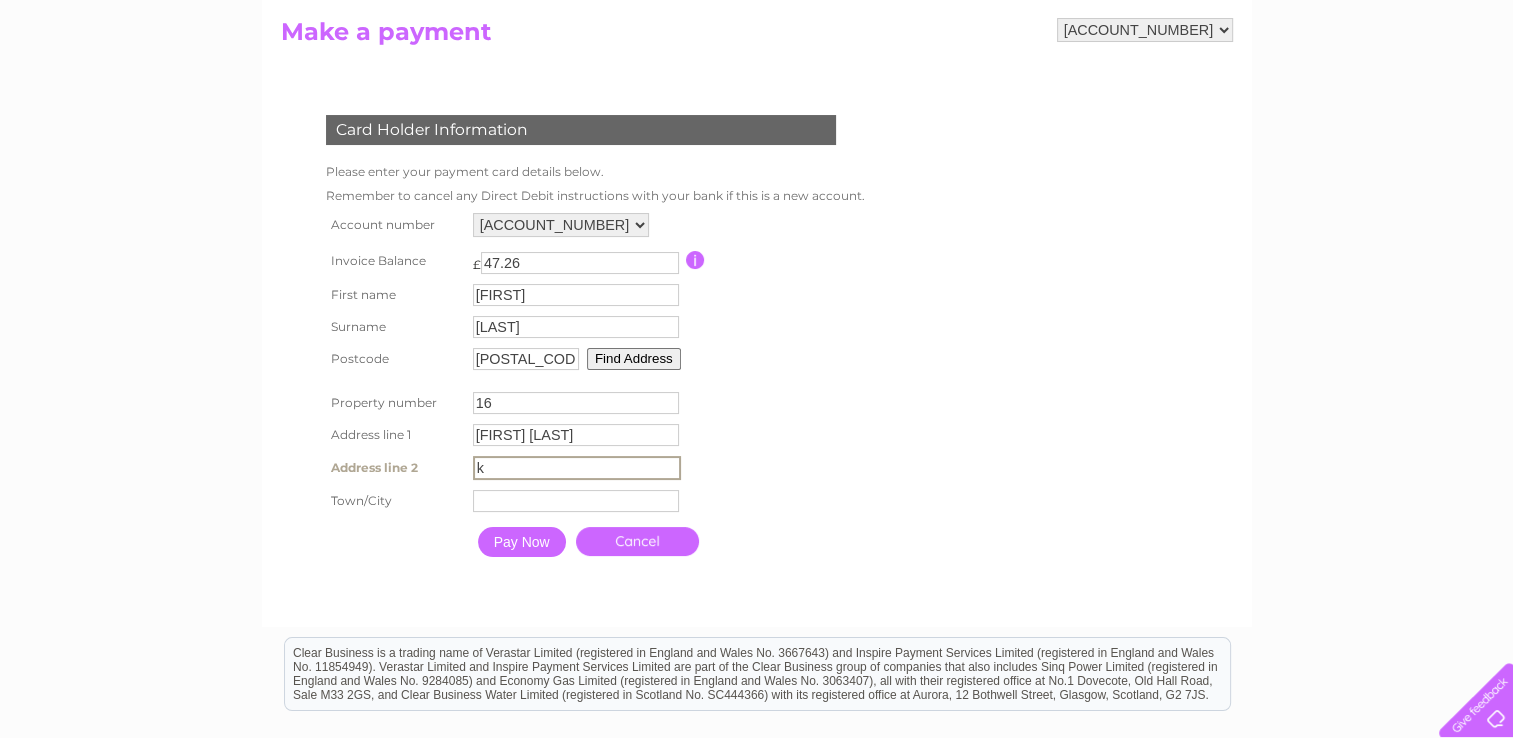 type 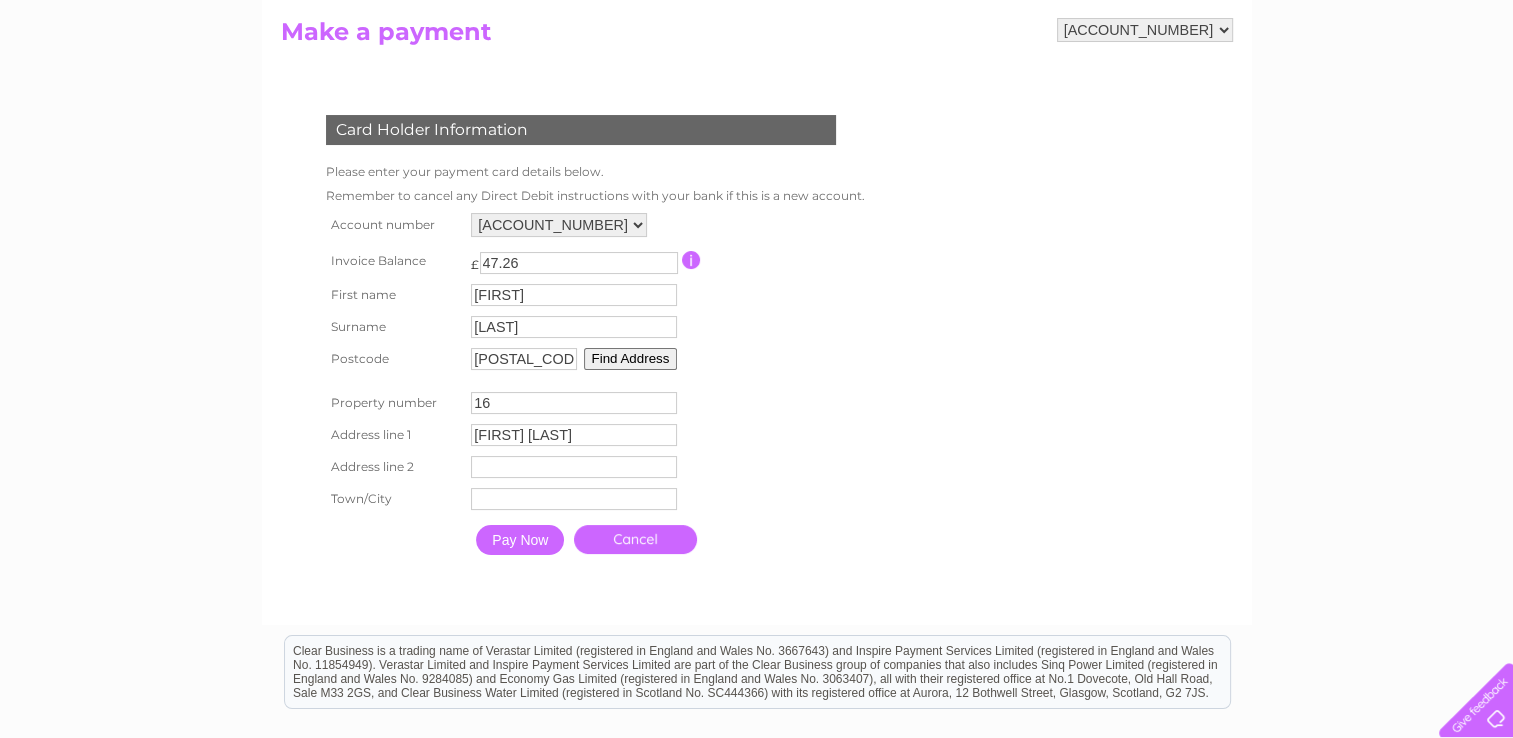 click on "Town" at bounding box center (574, 499) 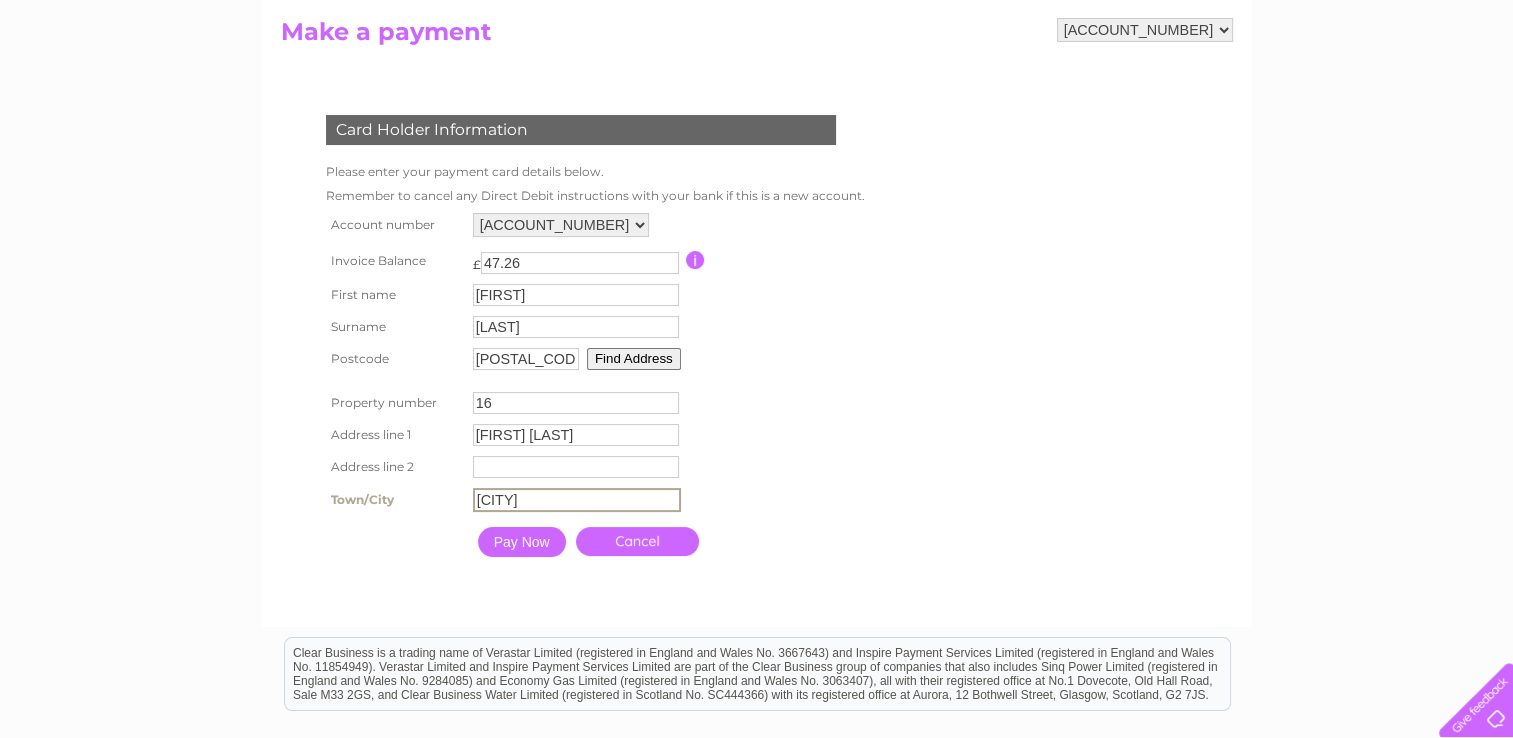 type on "[CITY]" 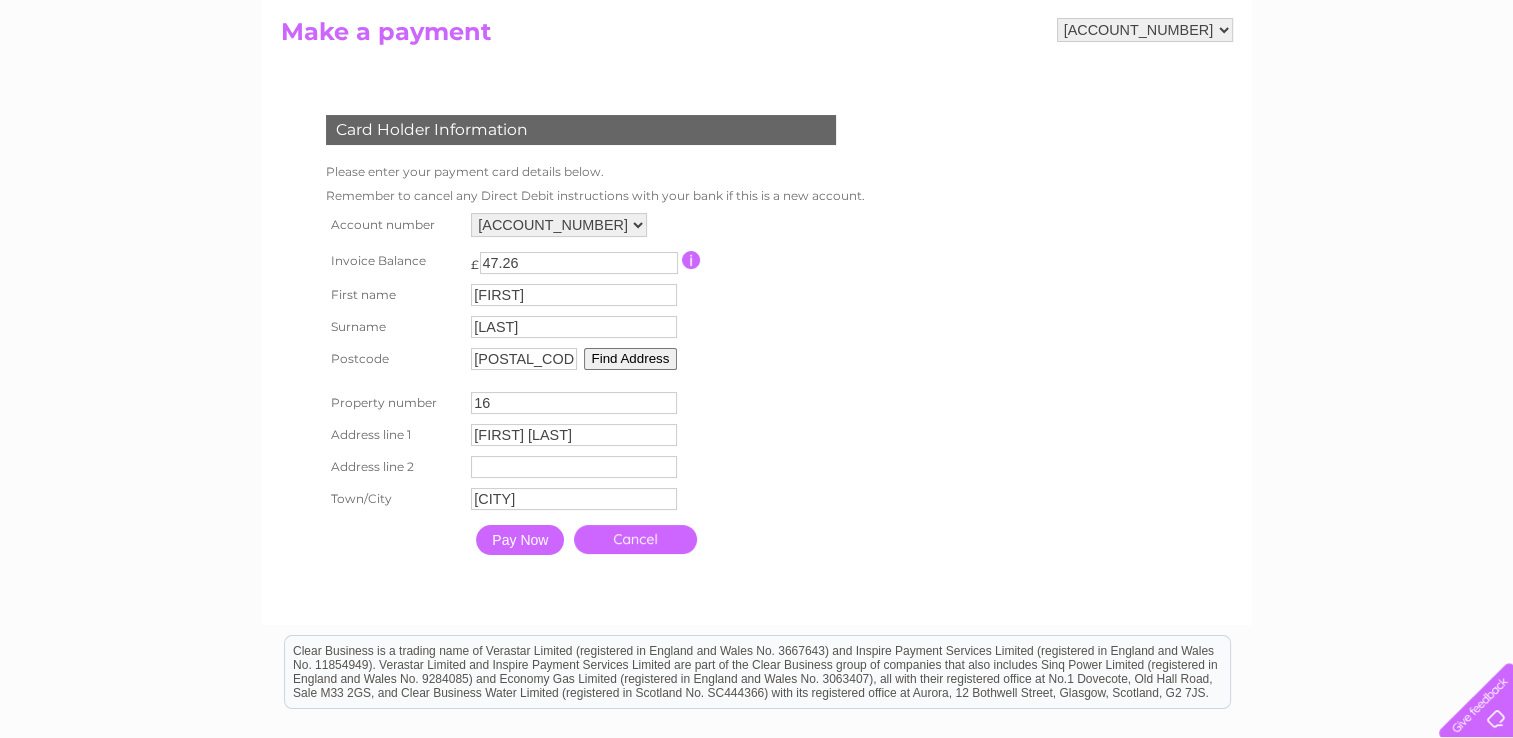 click on "Account number
[ACCOUNT_NUMBER]
Invoice Balance
£
47.26
First name [FIRST] Surname" at bounding box center [591, 386] 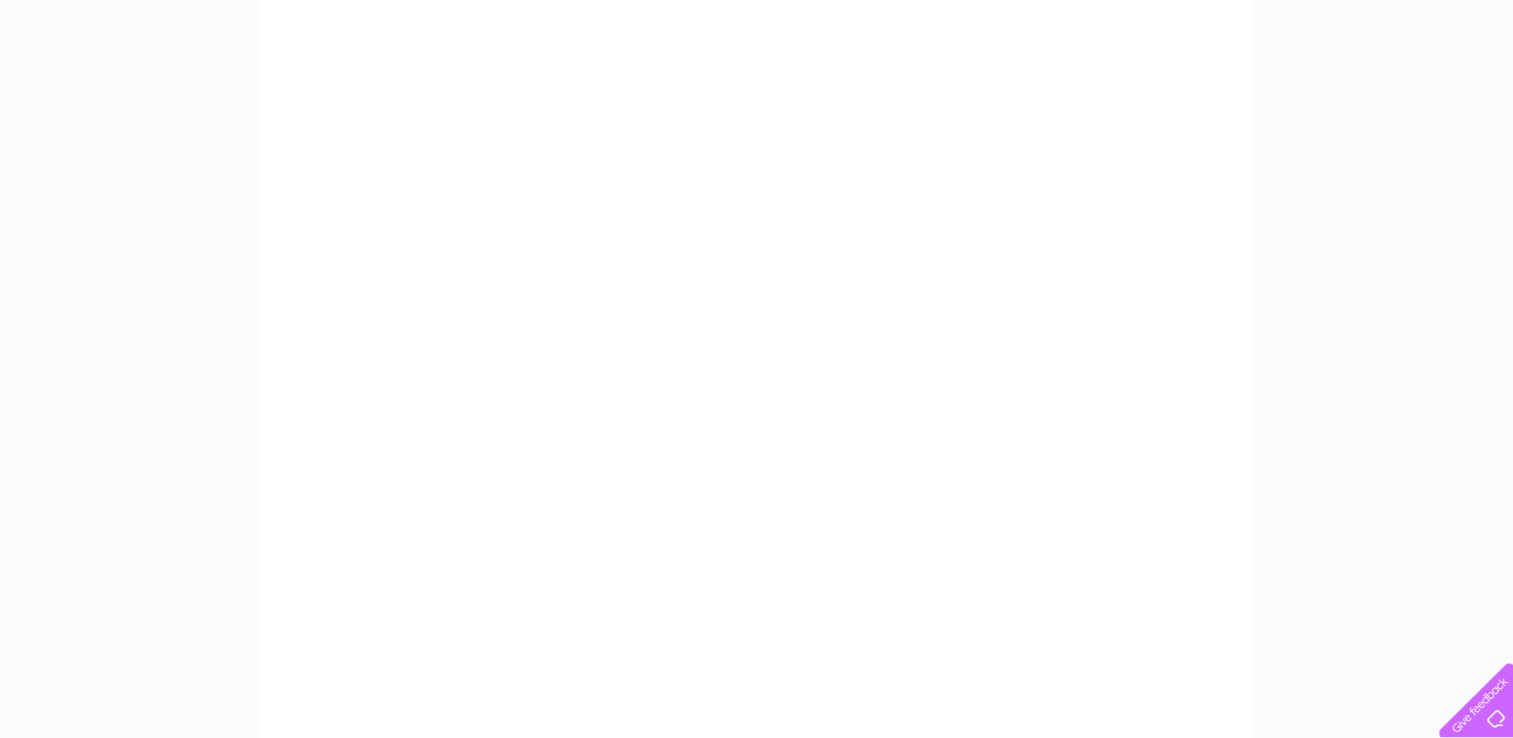scroll, scrollTop: 324, scrollLeft: 0, axis: vertical 